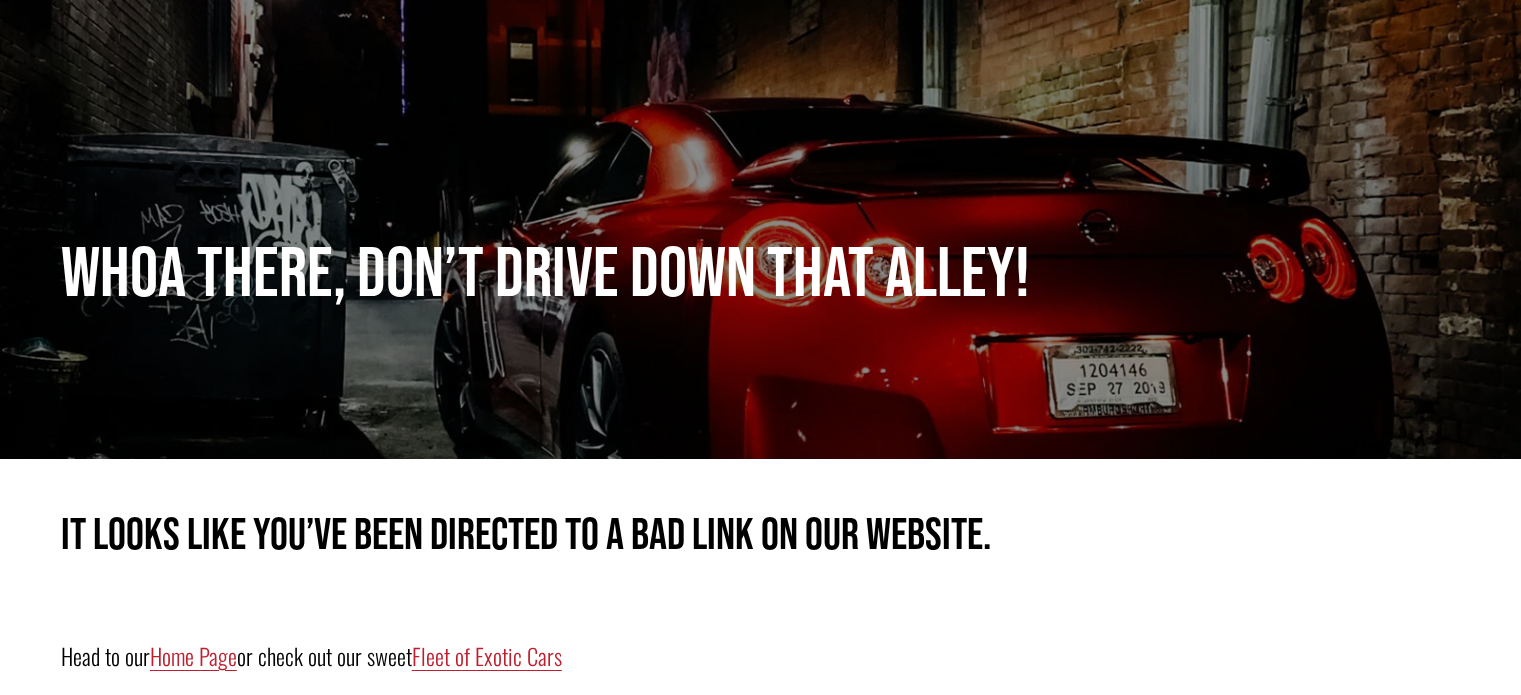 scroll, scrollTop: 475, scrollLeft: 0, axis: vertical 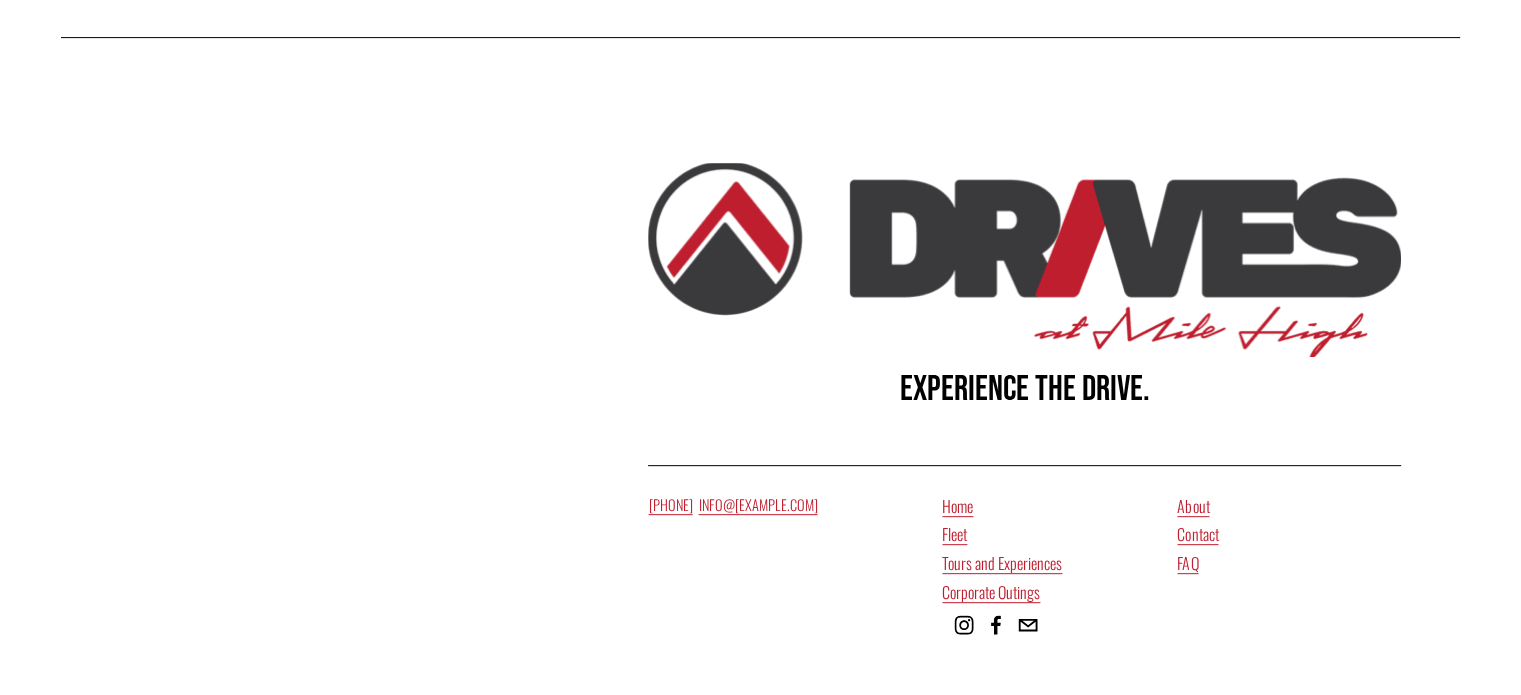 click on "Tours and Experiences" at bounding box center (1002, 563) 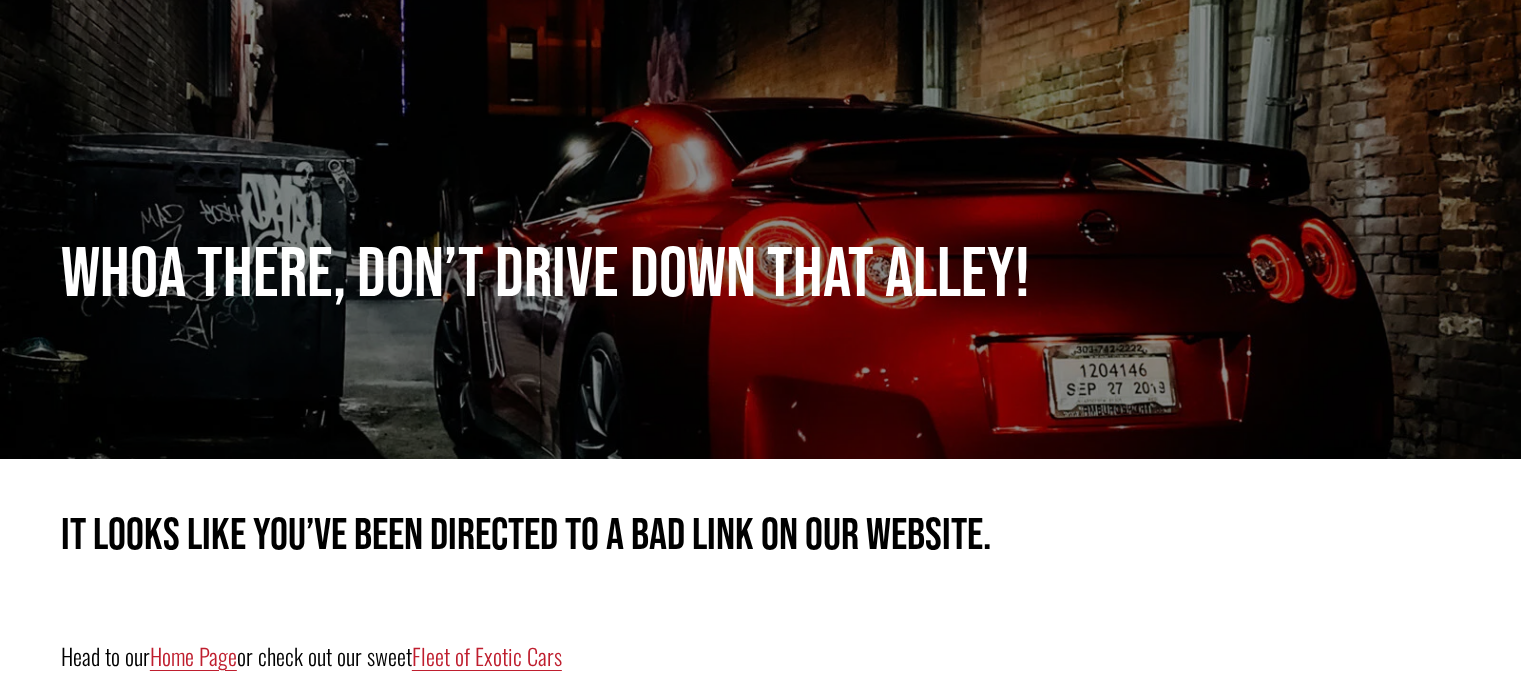 scroll, scrollTop: 500, scrollLeft: 0, axis: vertical 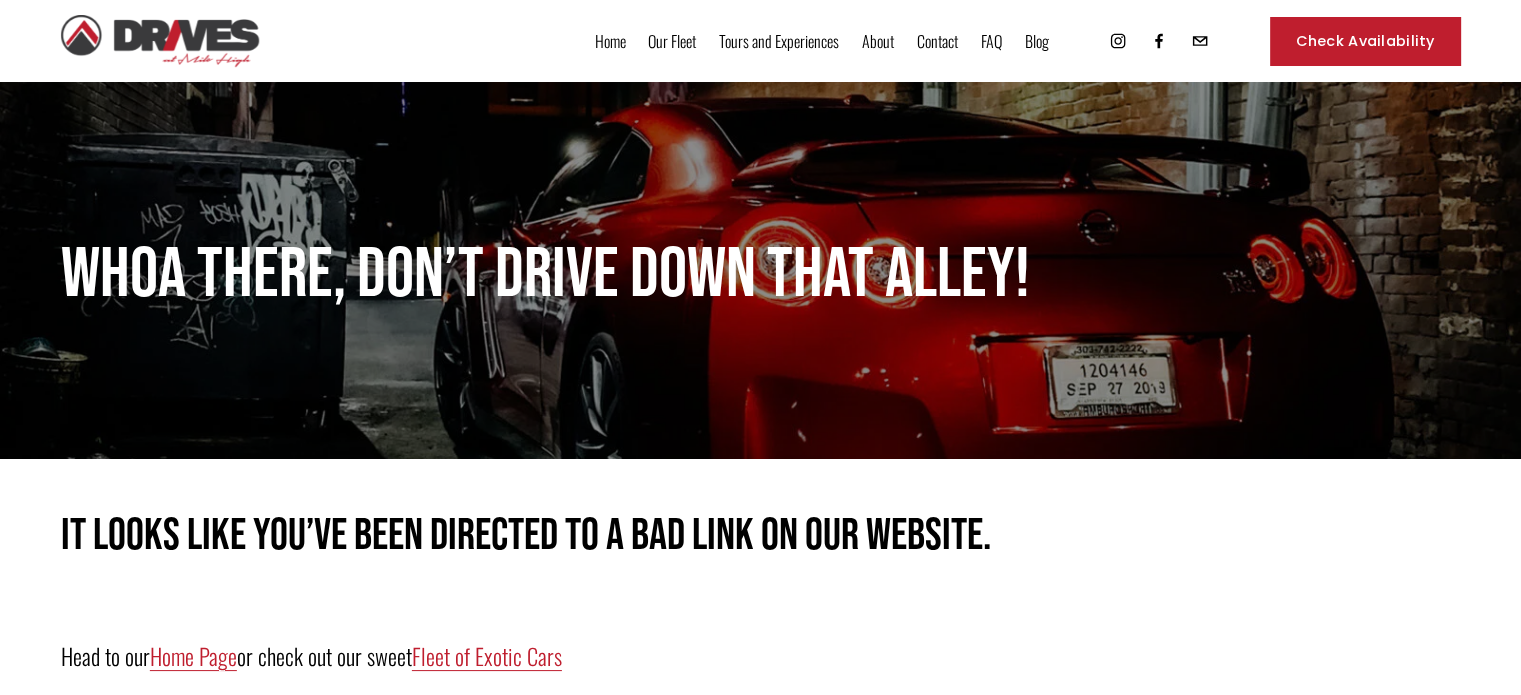 click on "Fleet of Exotic Cars" at bounding box center (487, 655) 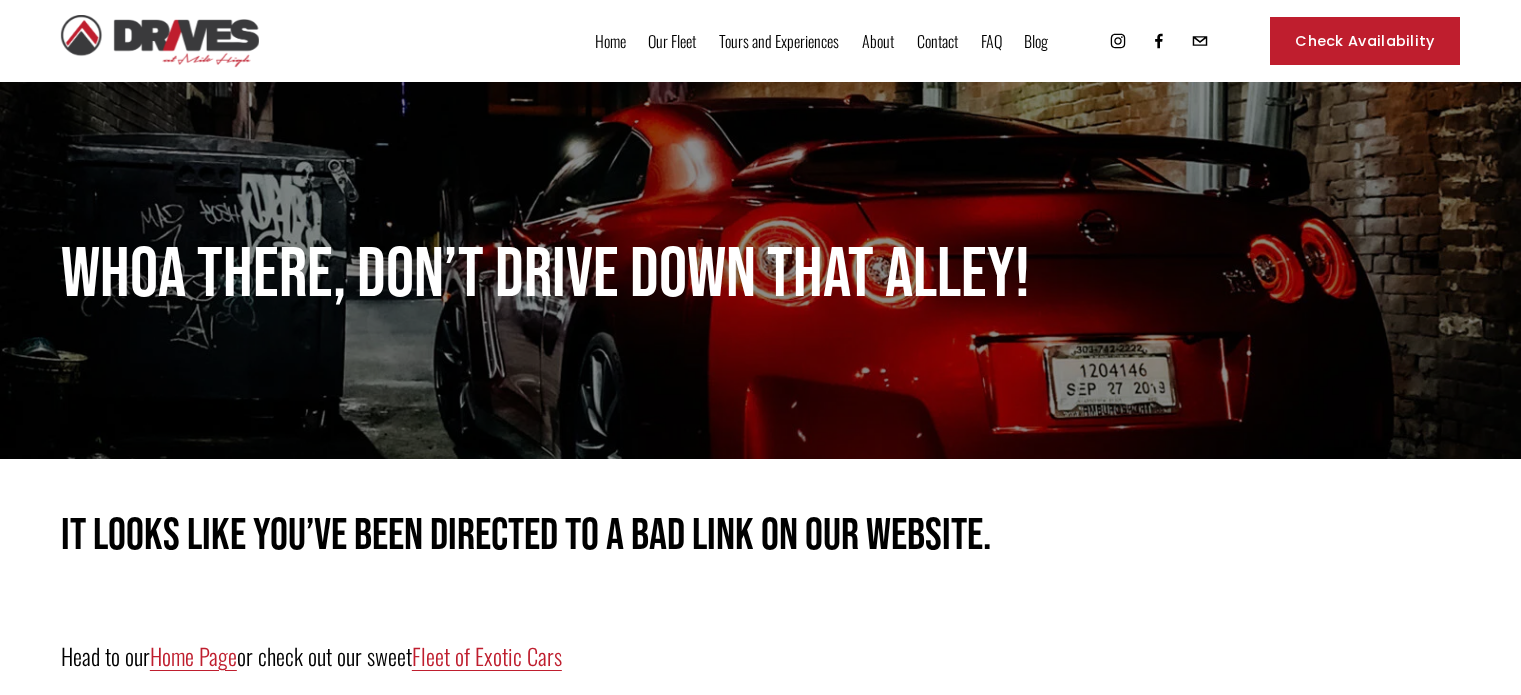scroll, scrollTop: 0, scrollLeft: 0, axis: both 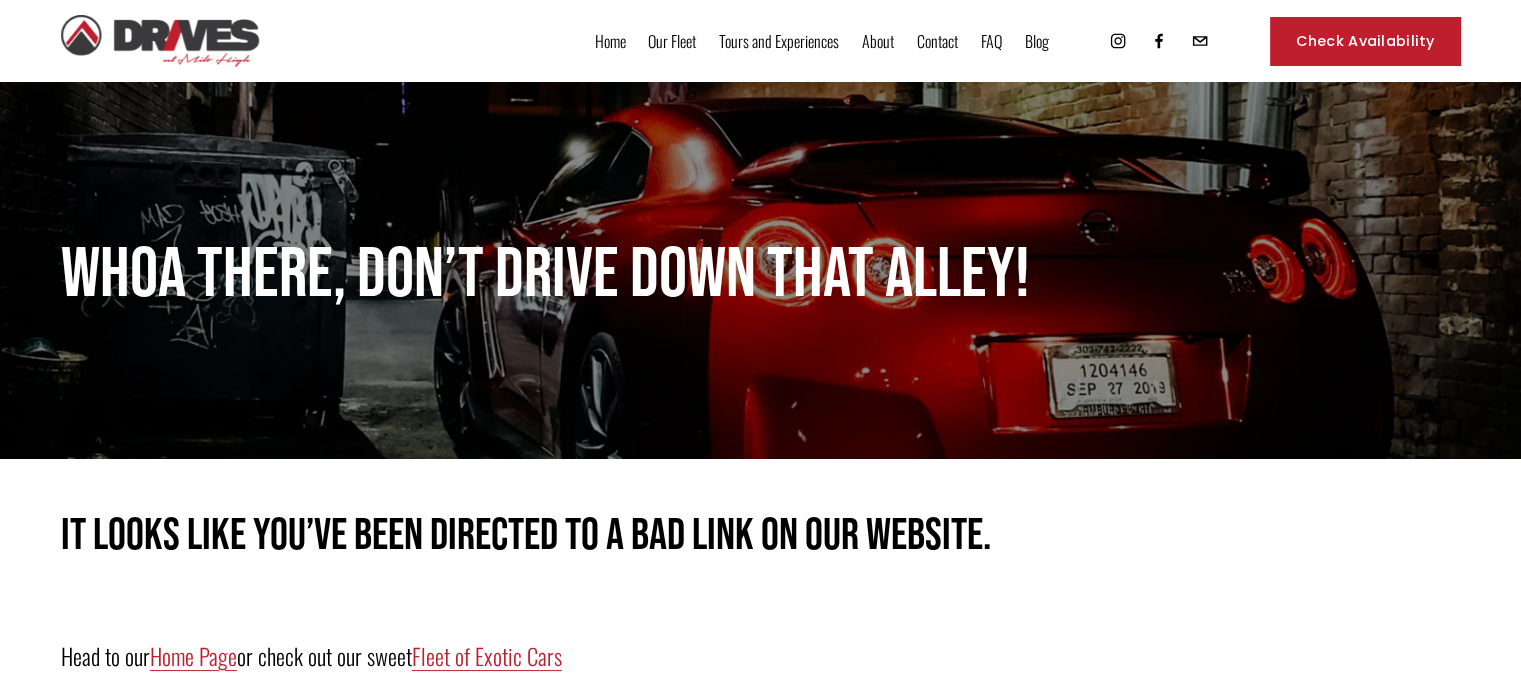 click on "Our Fleet" at bounding box center [672, 41] 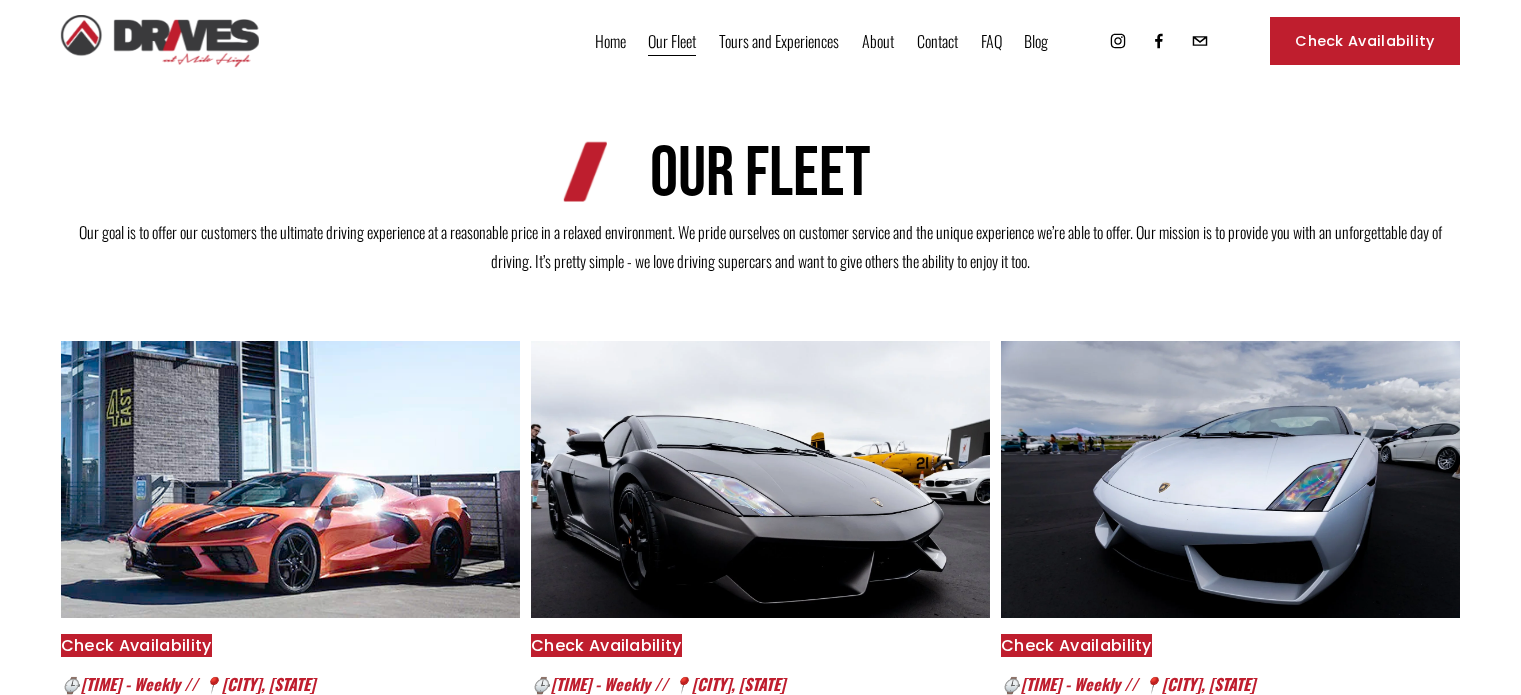 scroll, scrollTop: 0, scrollLeft: 0, axis: both 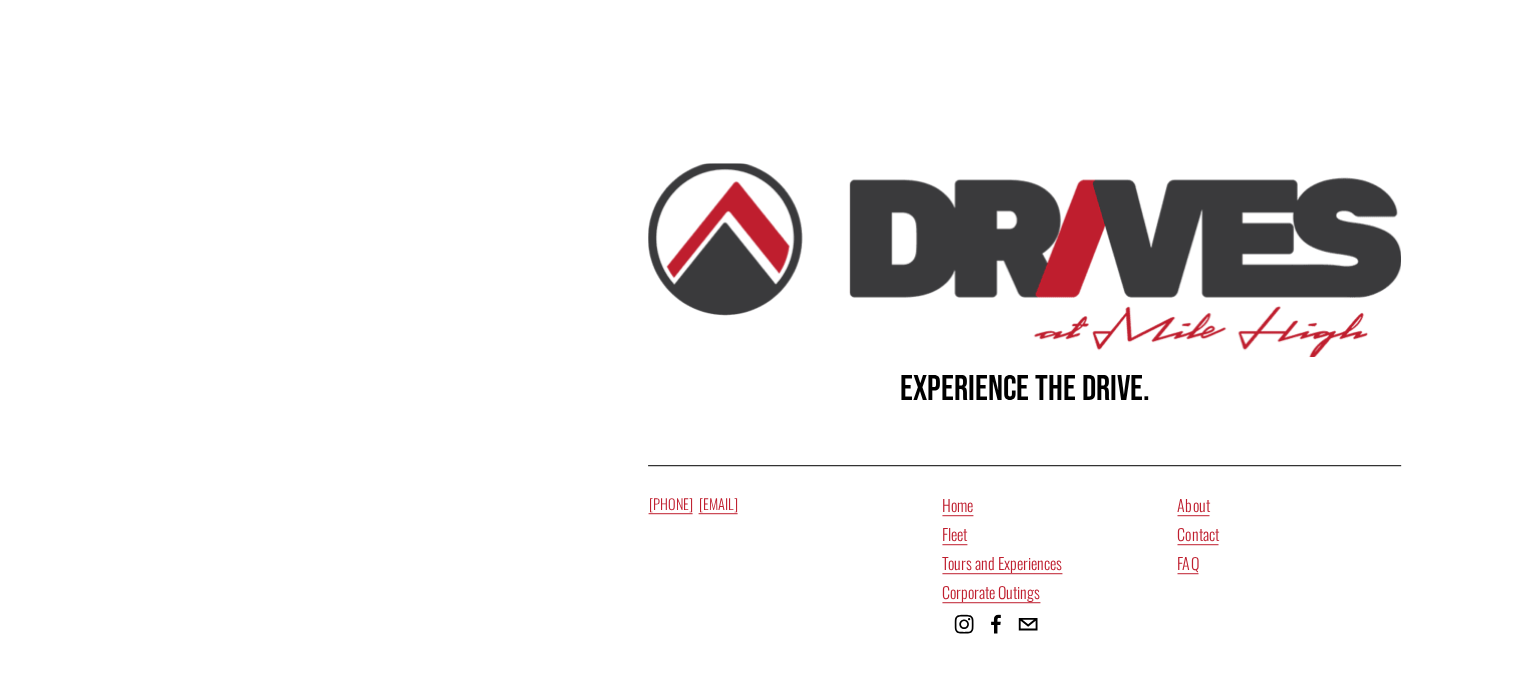 click on "Tours and Experiences" at bounding box center [1002, 563] 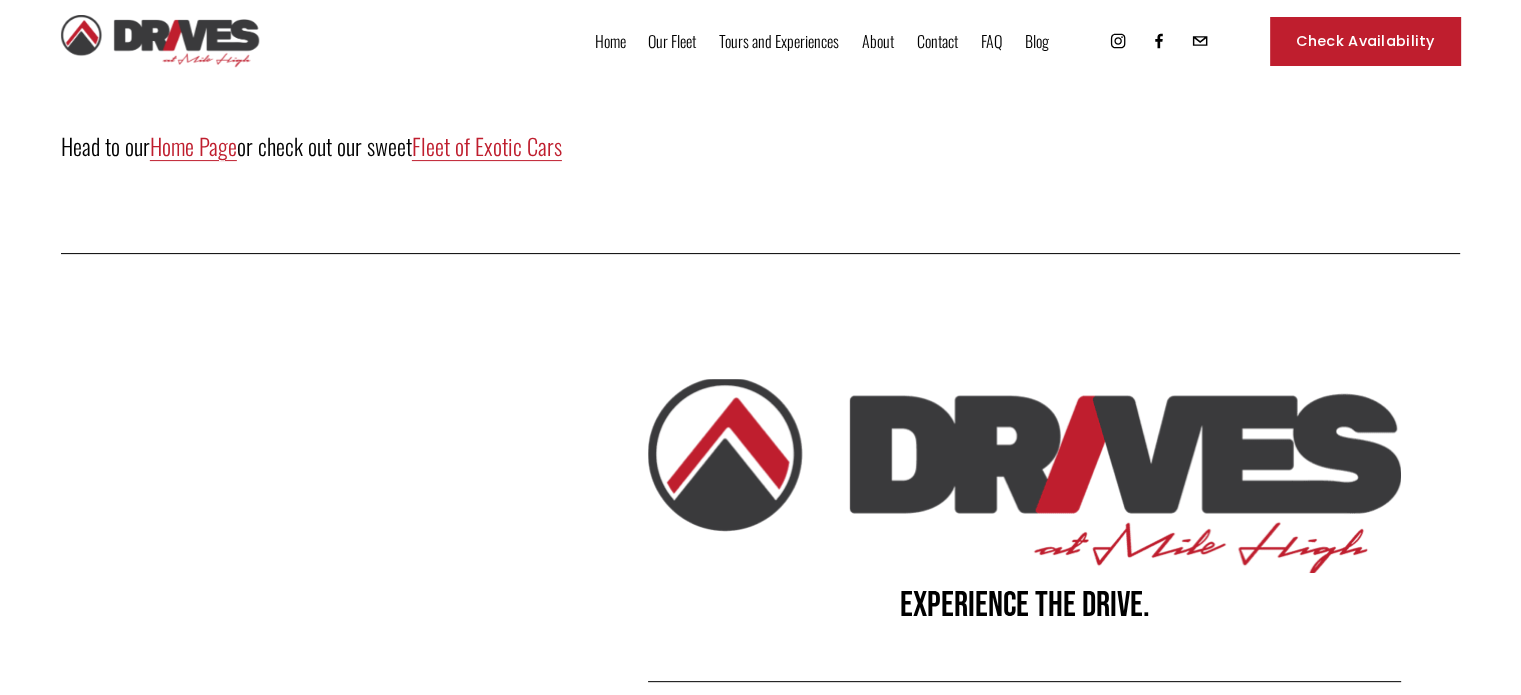 scroll, scrollTop: 0, scrollLeft: 0, axis: both 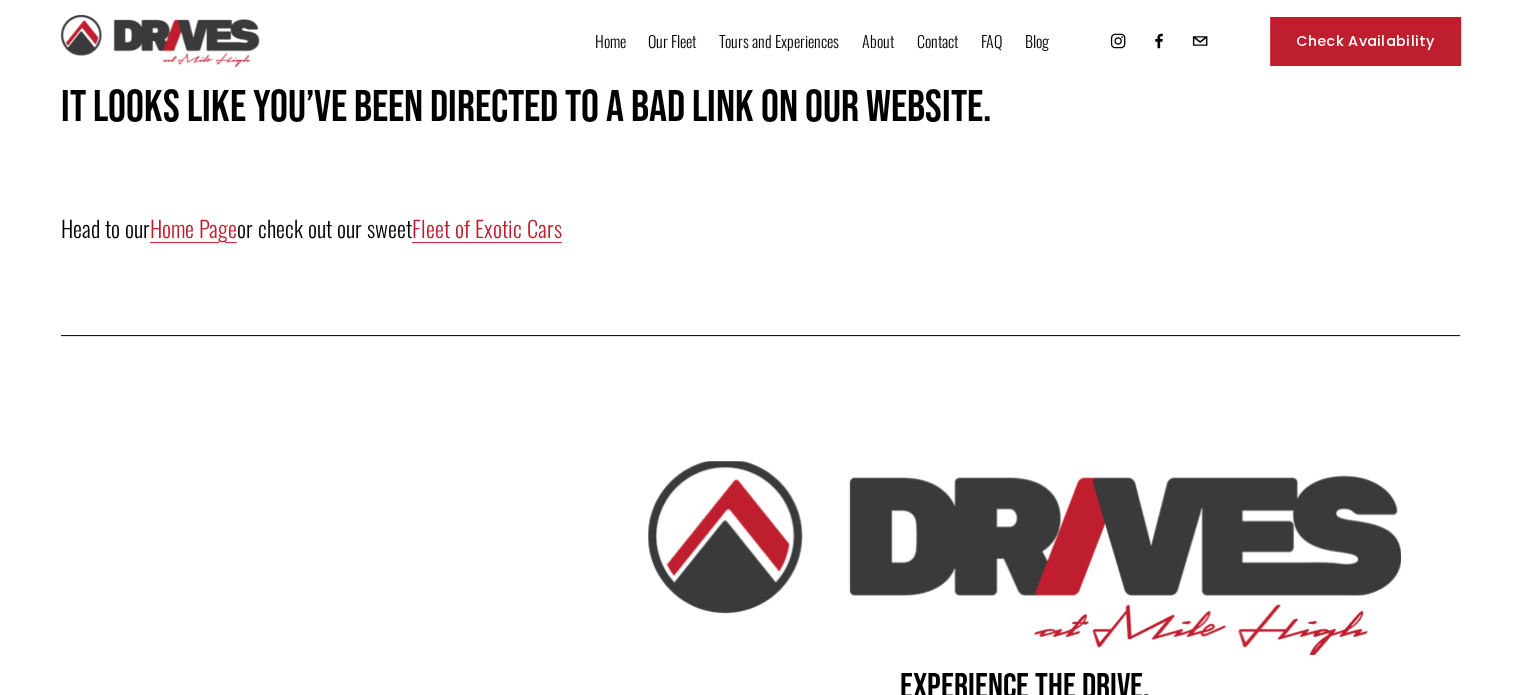 click on "Home Page" at bounding box center (193, 227) 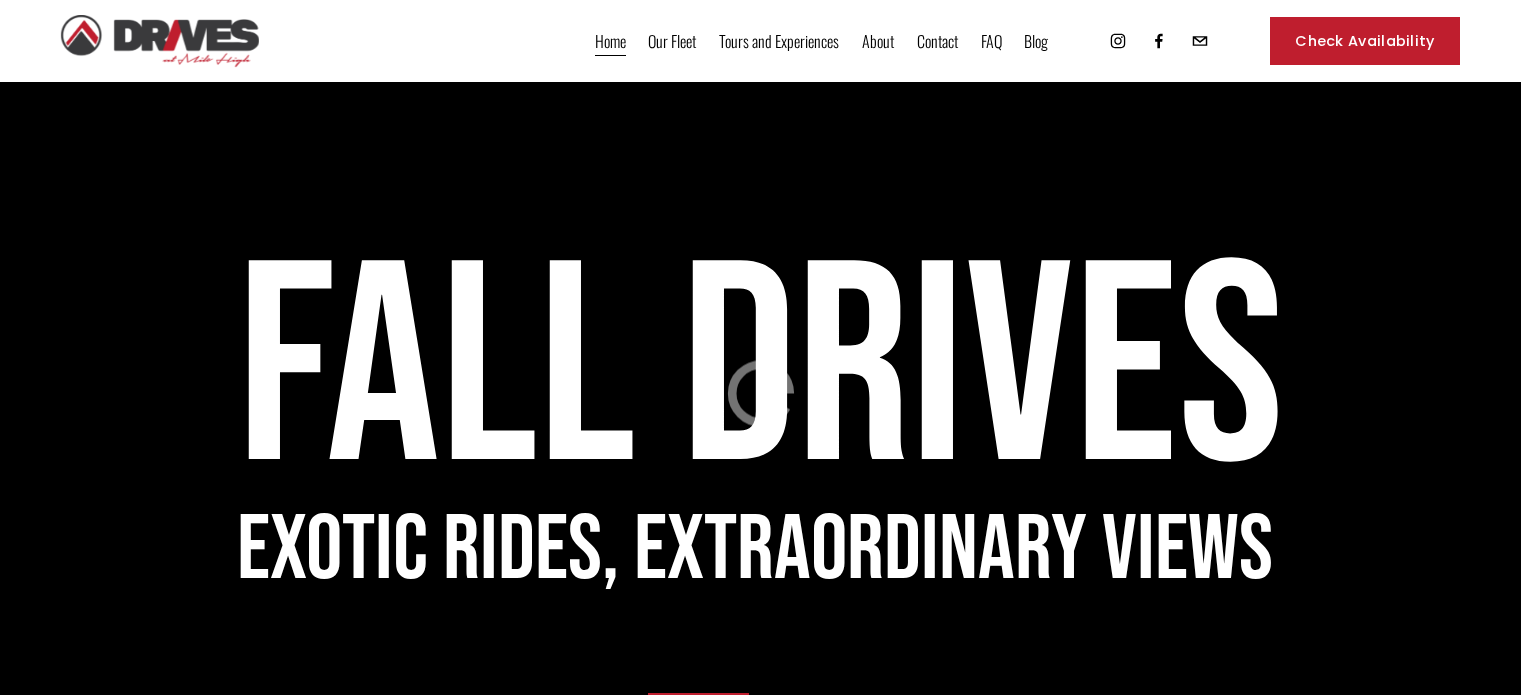scroll, scrollTop: 0, scrollLeft: 0, axis: both 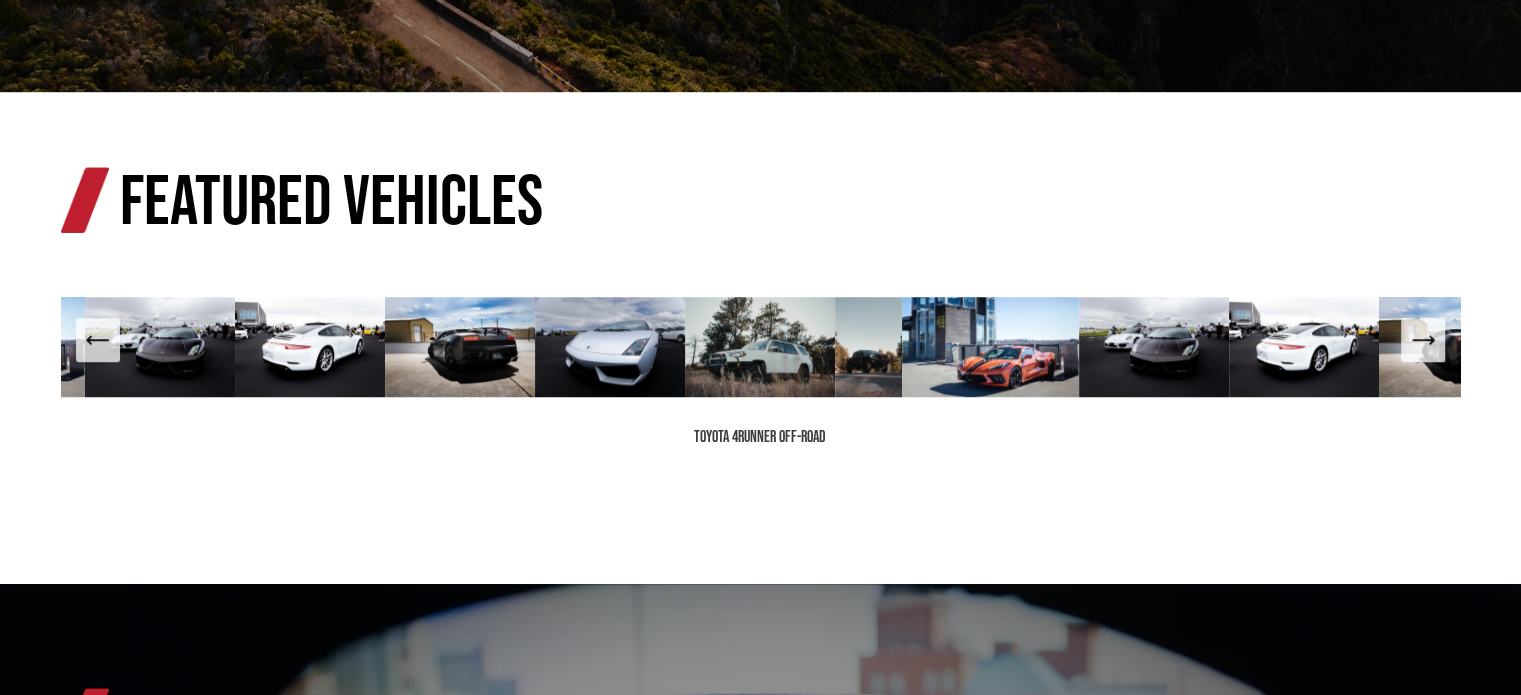 click at bounding box center [1423, 340] 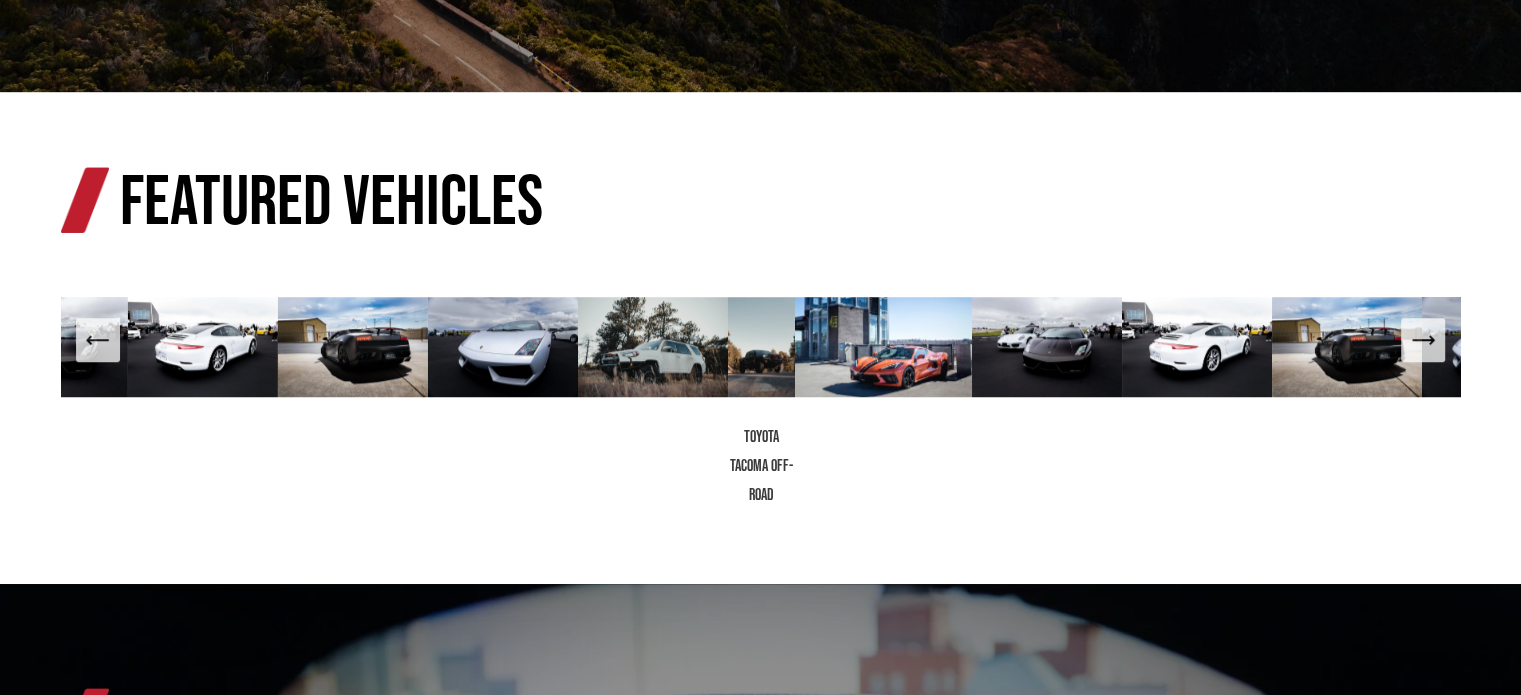 click at bounding box center (1423, 340) 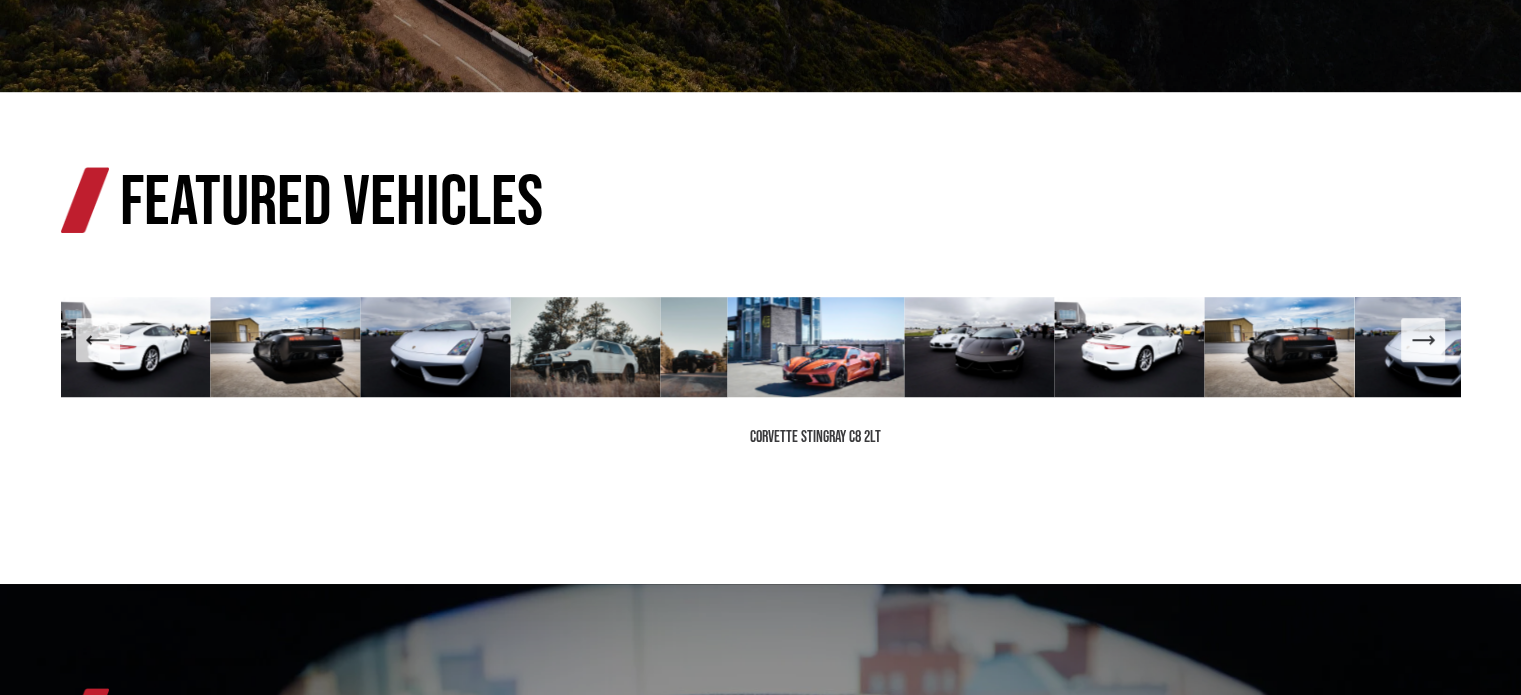 click at bounding box center [1423, 340] 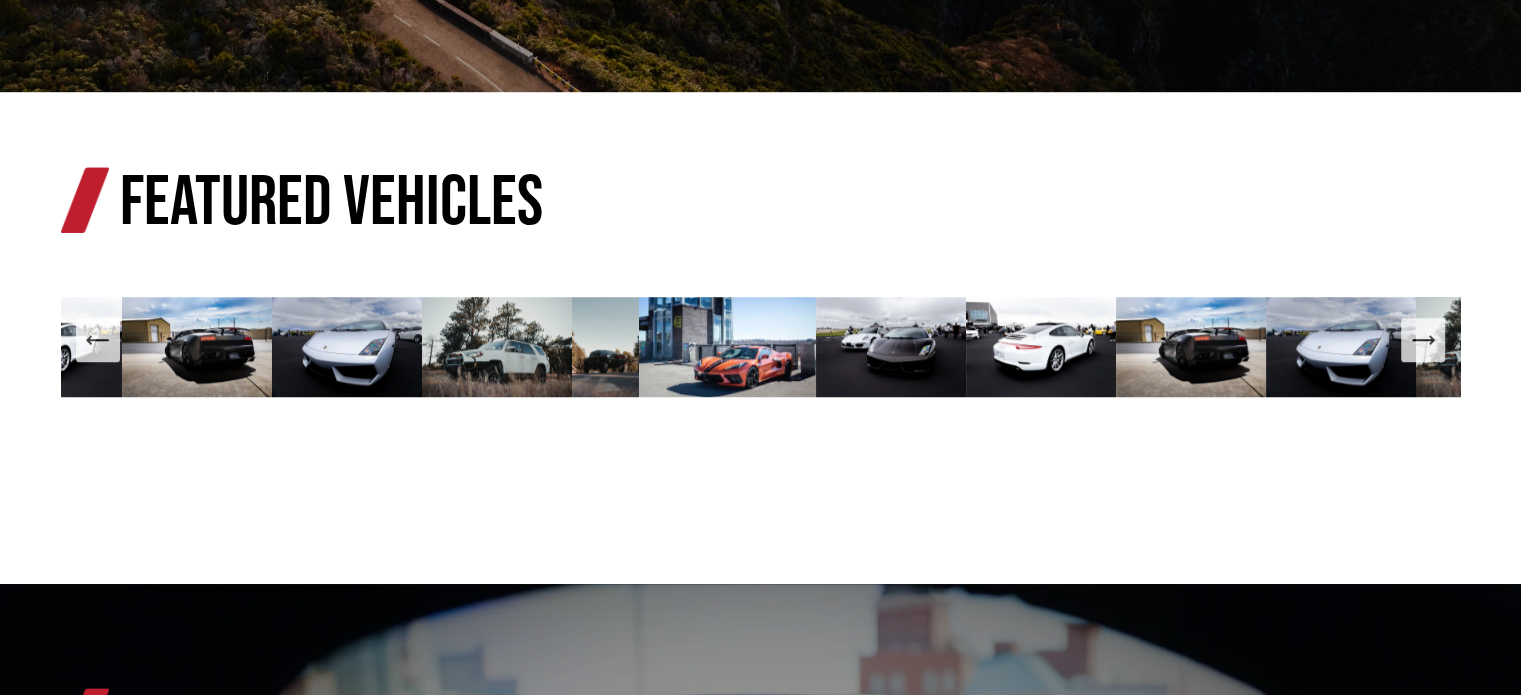 click at bounding box center (1423, 340) 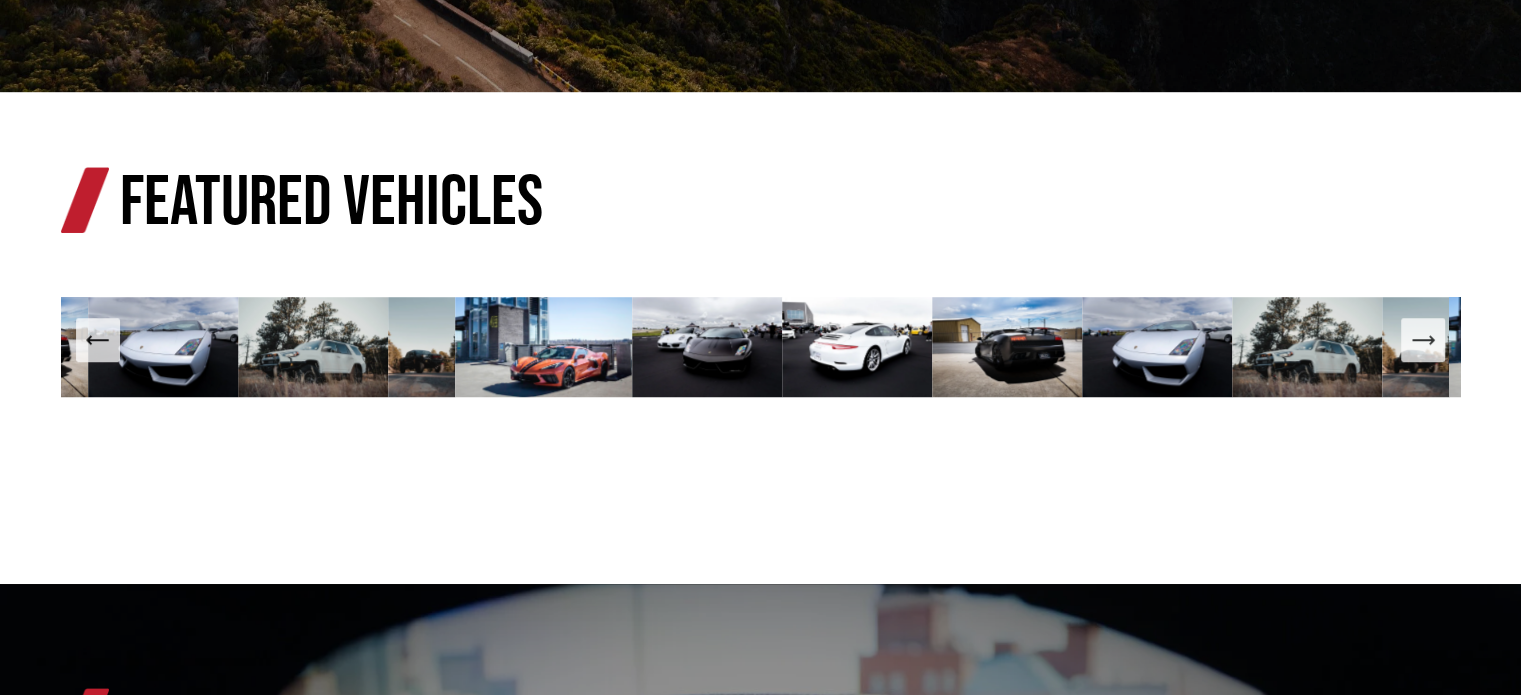 click at bounding box center [1423, 340] 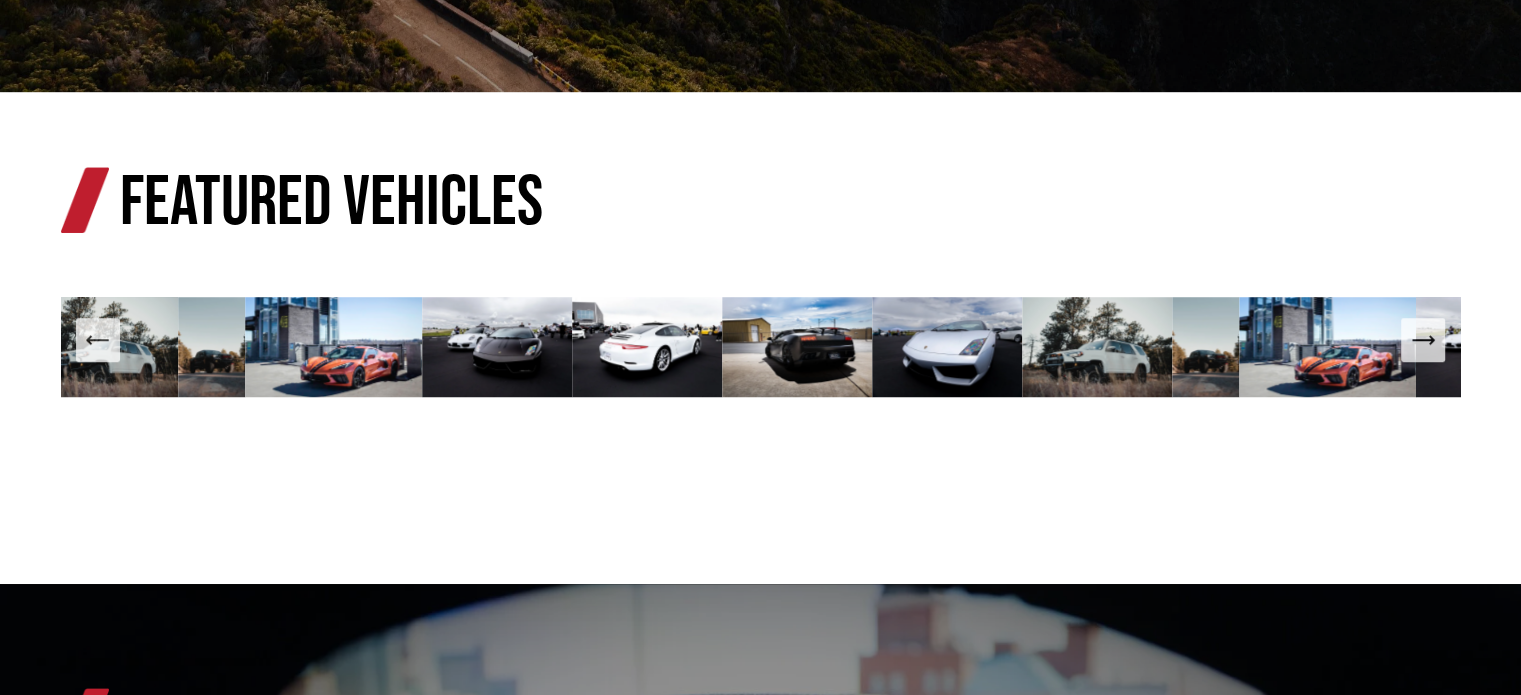 click at bounding box center [1423, 340] 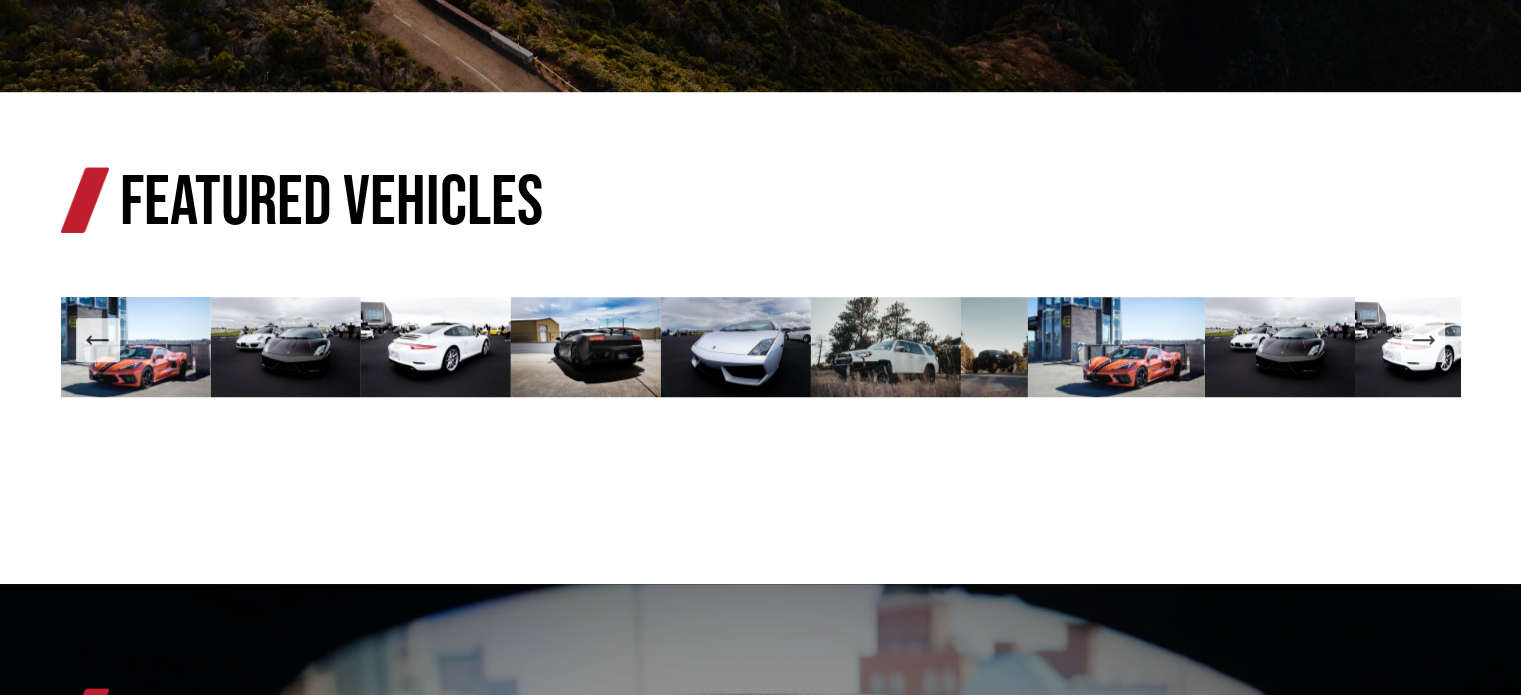 click at bounding box center [1423, 340] 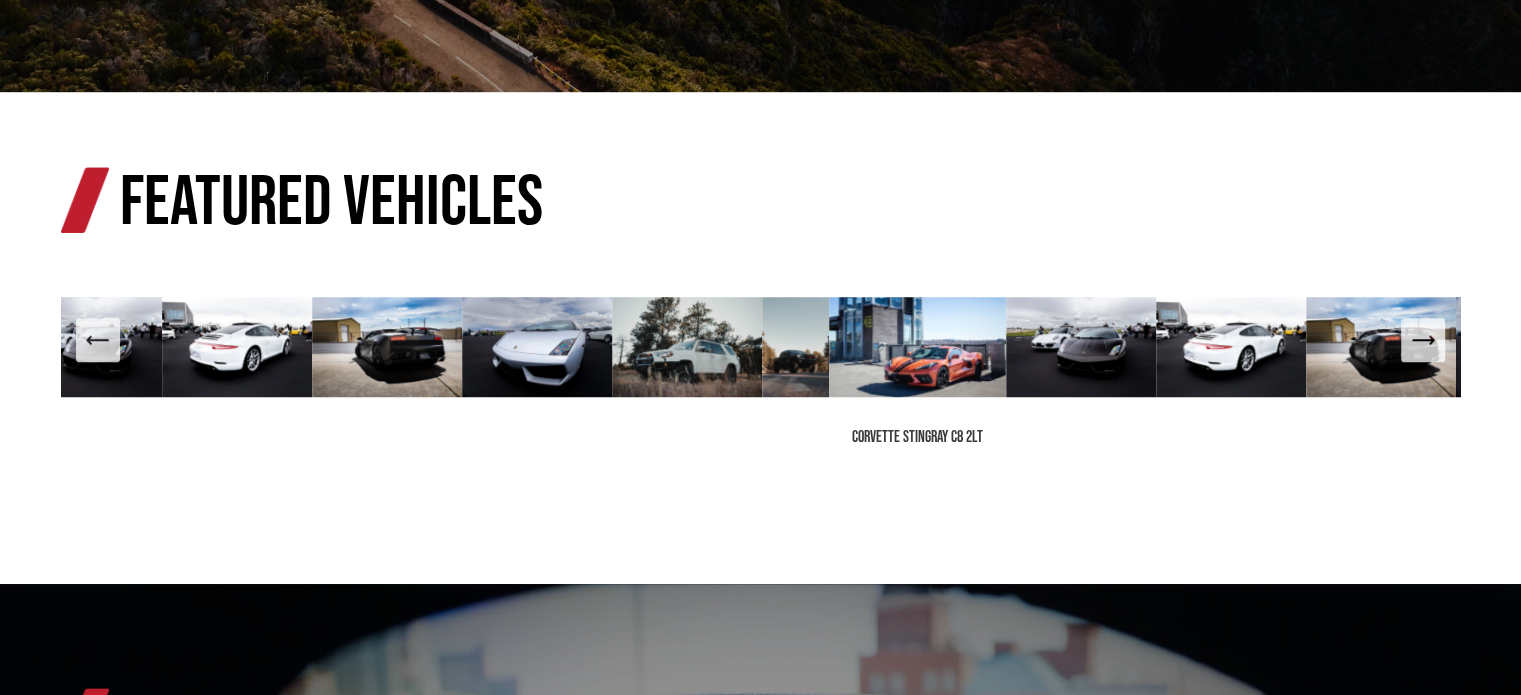 click at bounding box center [1423, 340] 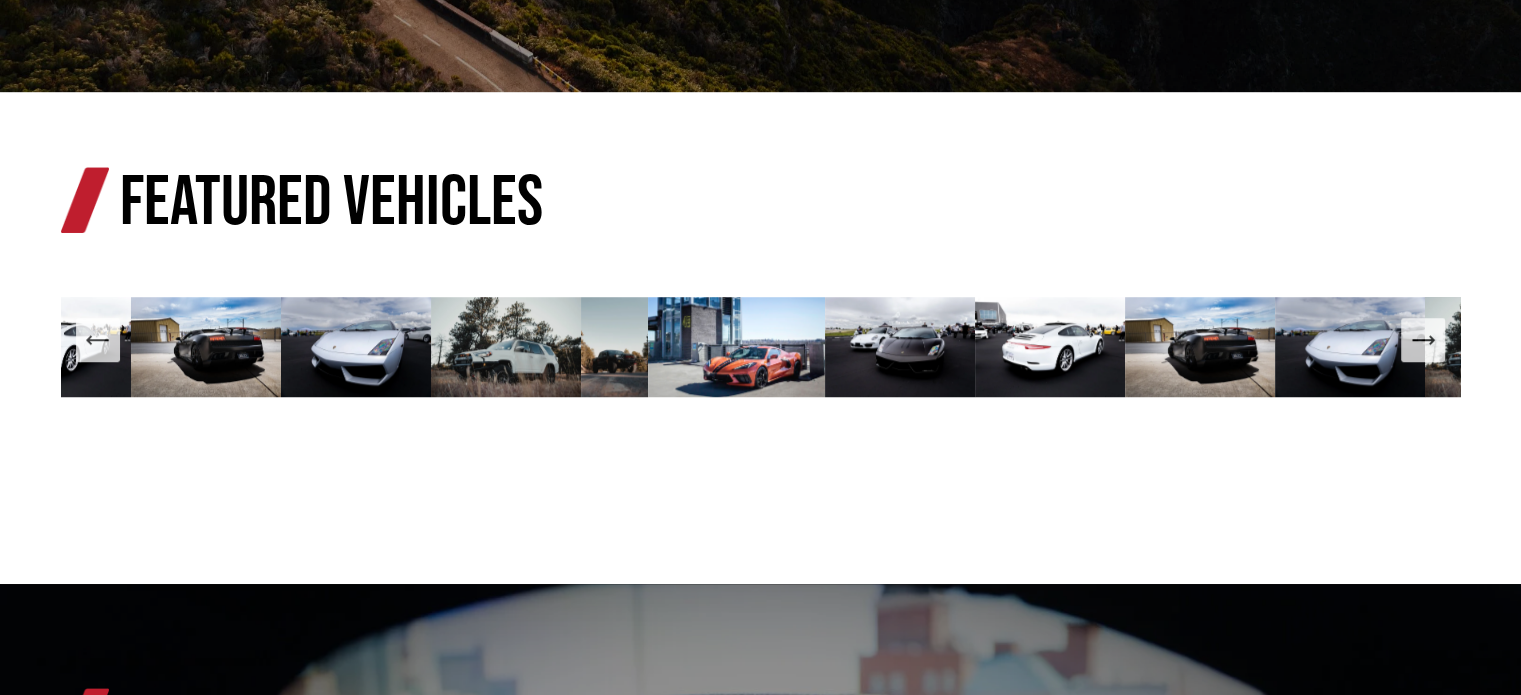 click at bounding box center (1423, 340) 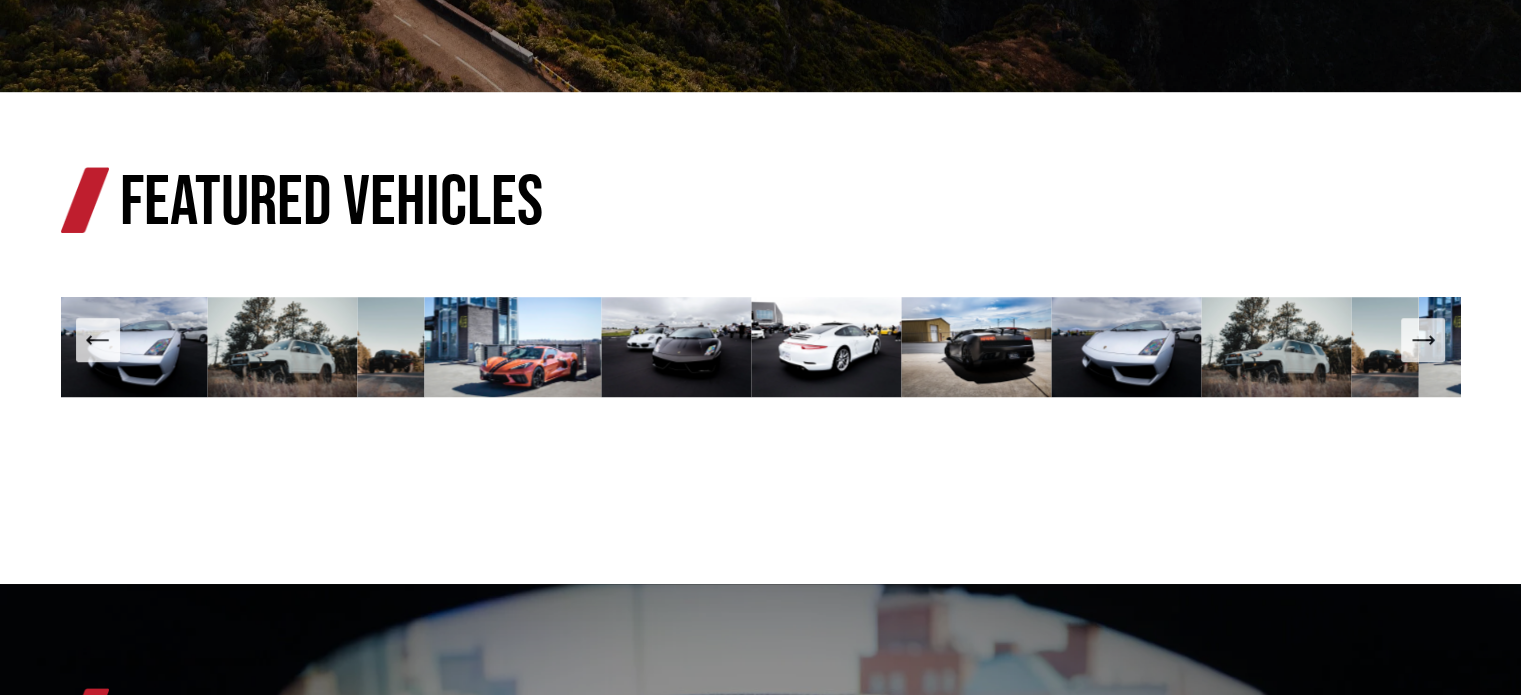 click at bounding box center (1423, 340) 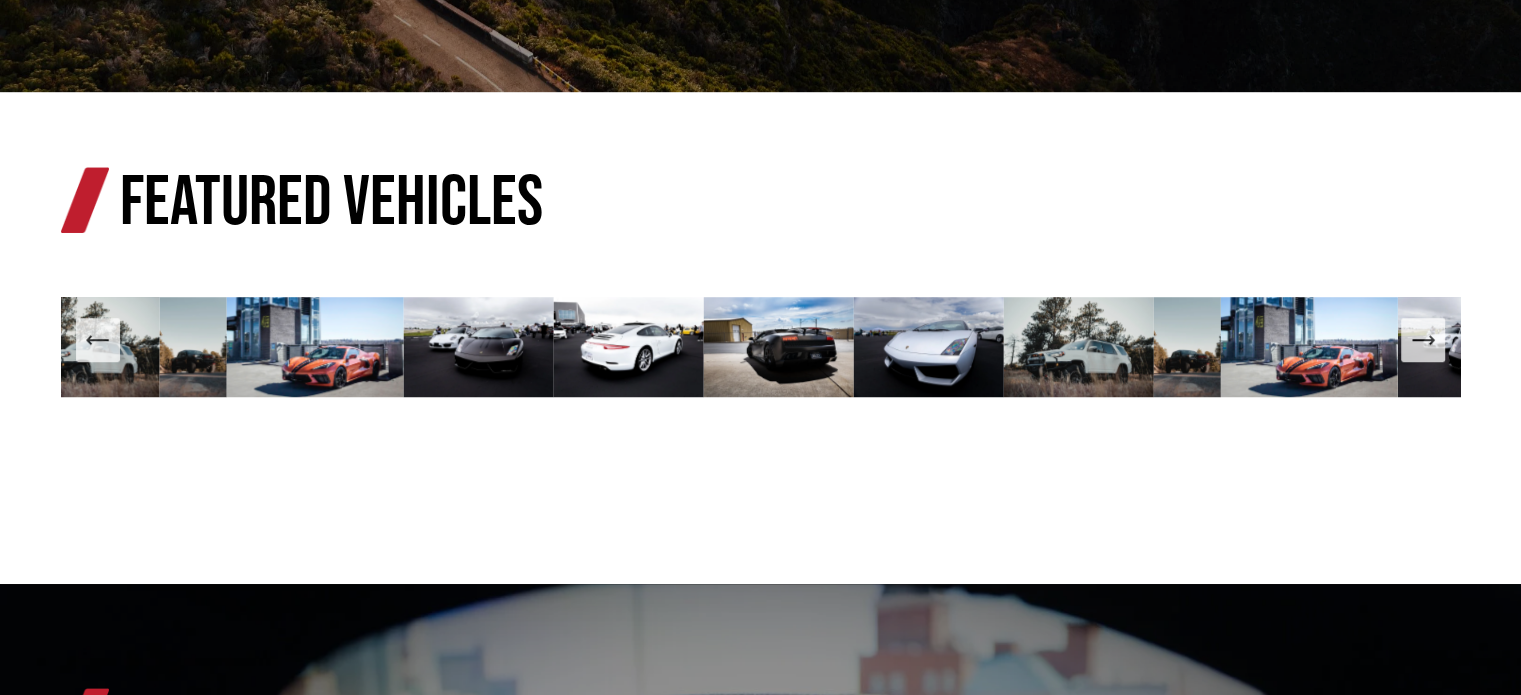 click at bounding box center [1423, 340] 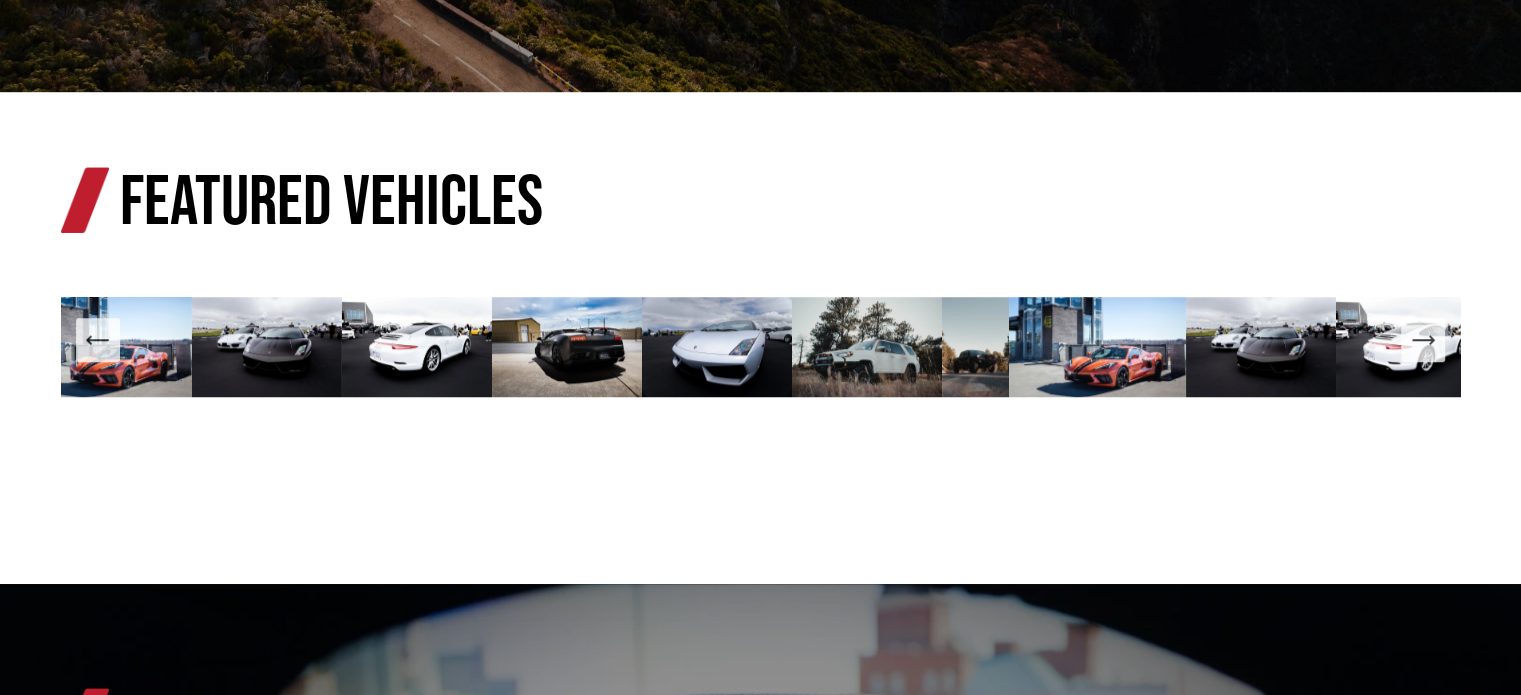 click at bounding box center [1423, 340] 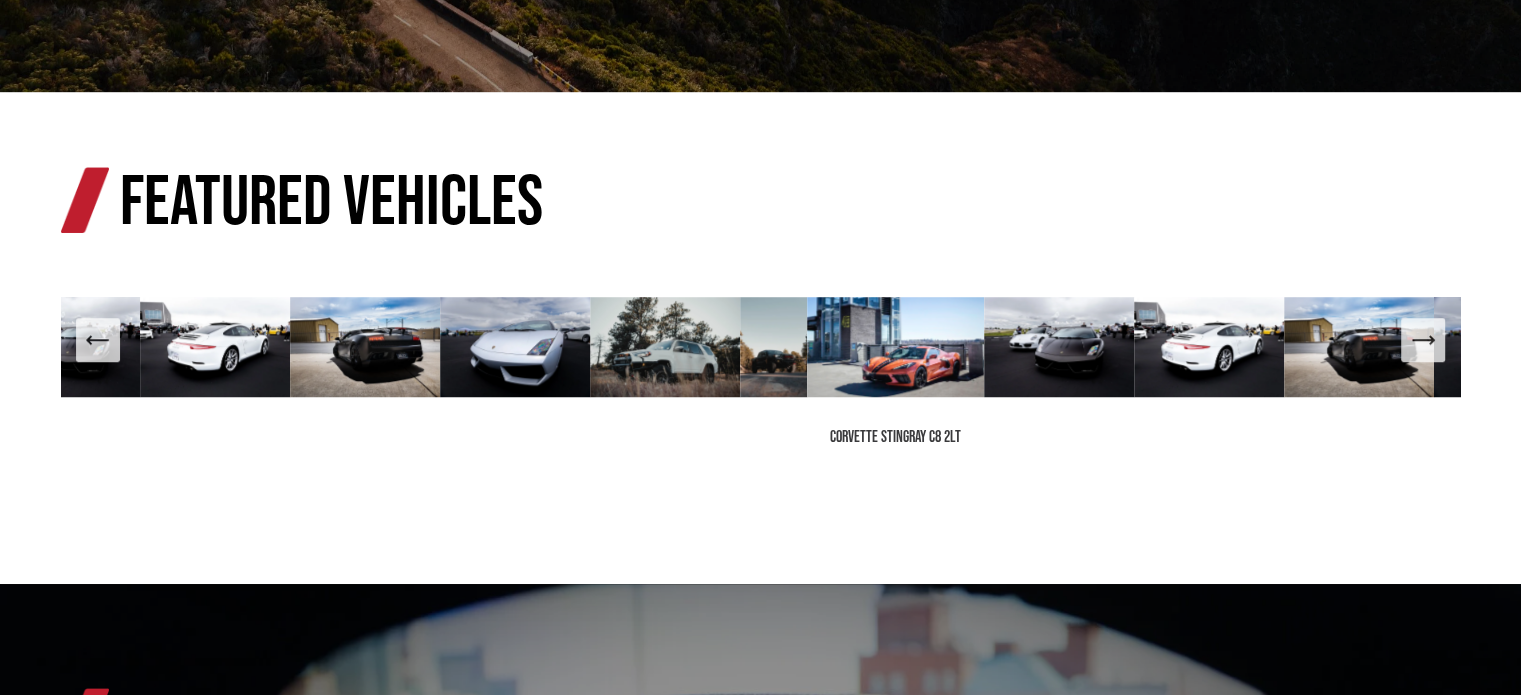 click at bounding box center (1423, 340) 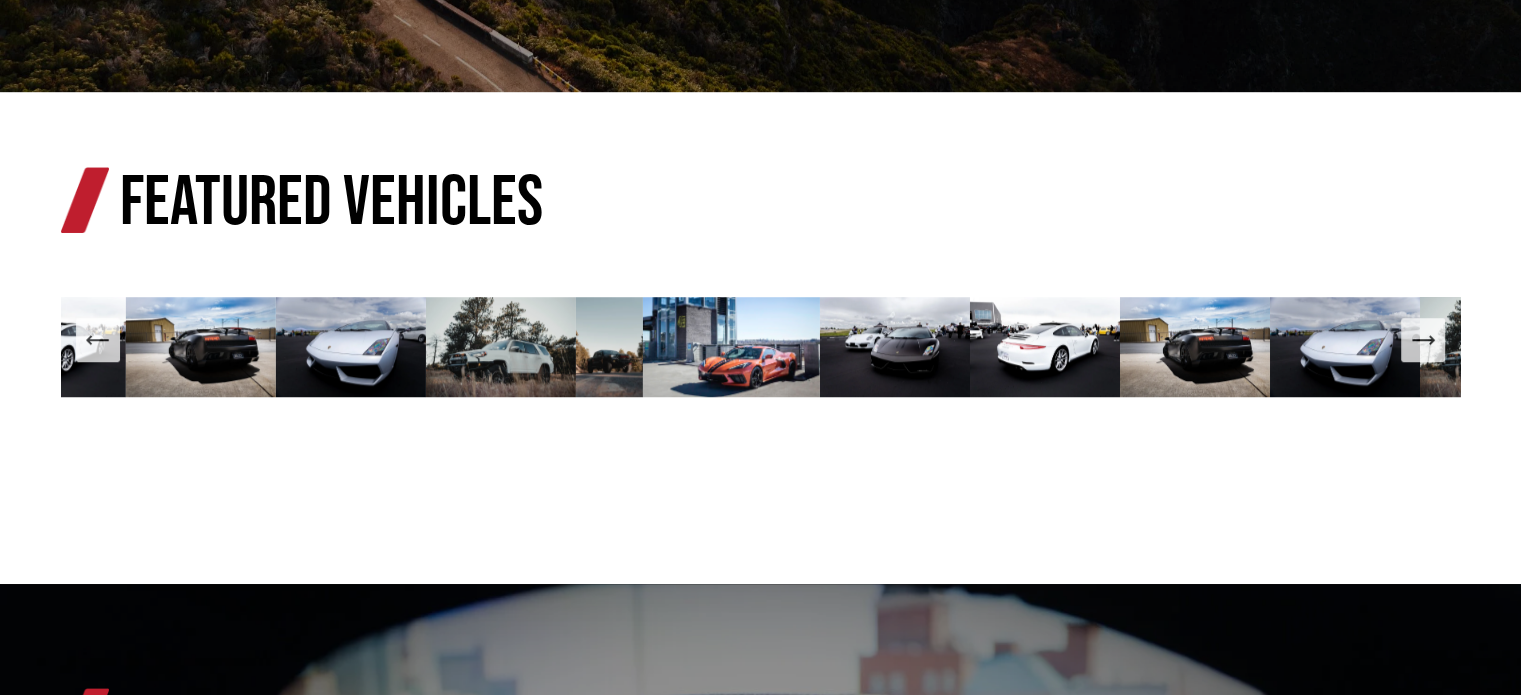 click at bounding box center (1423, 340) 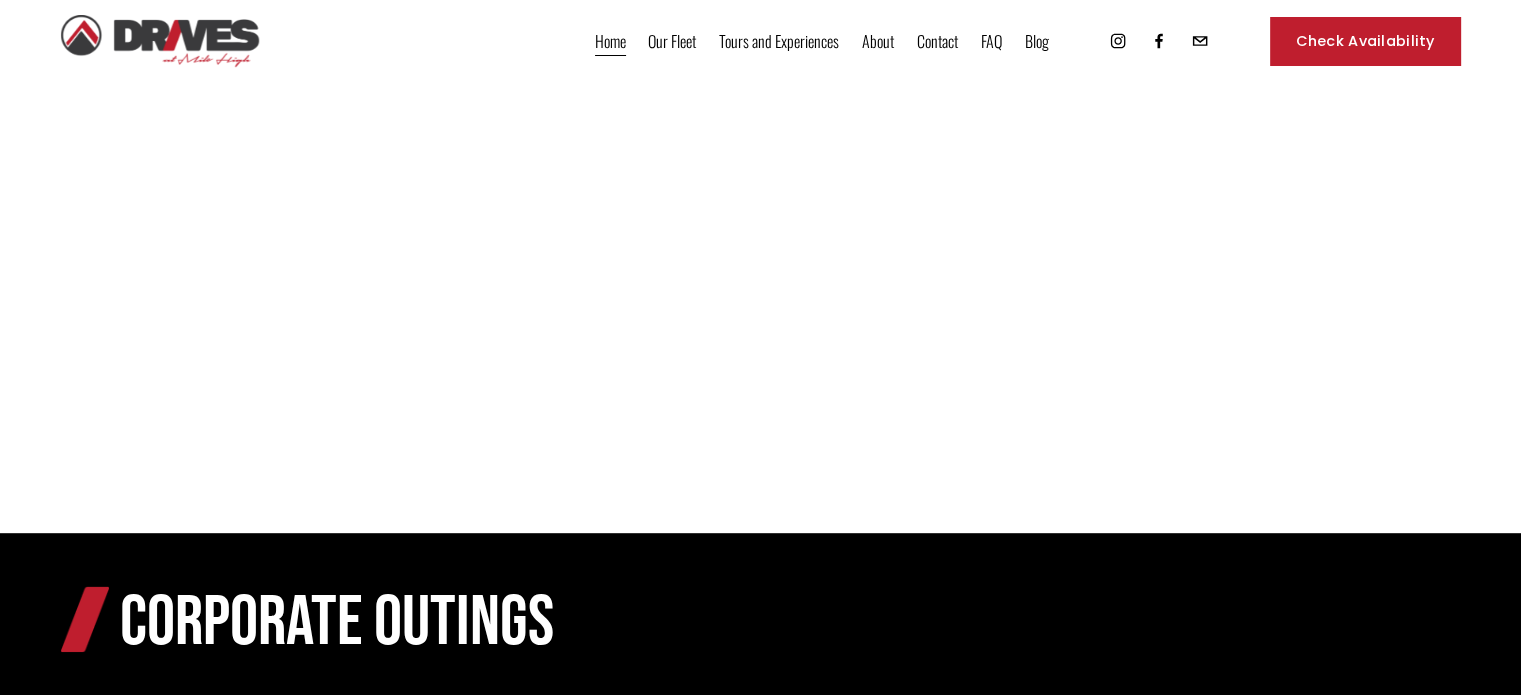 scroll, scrollTop: 3507, scrollLeft: 0, axis: vertical 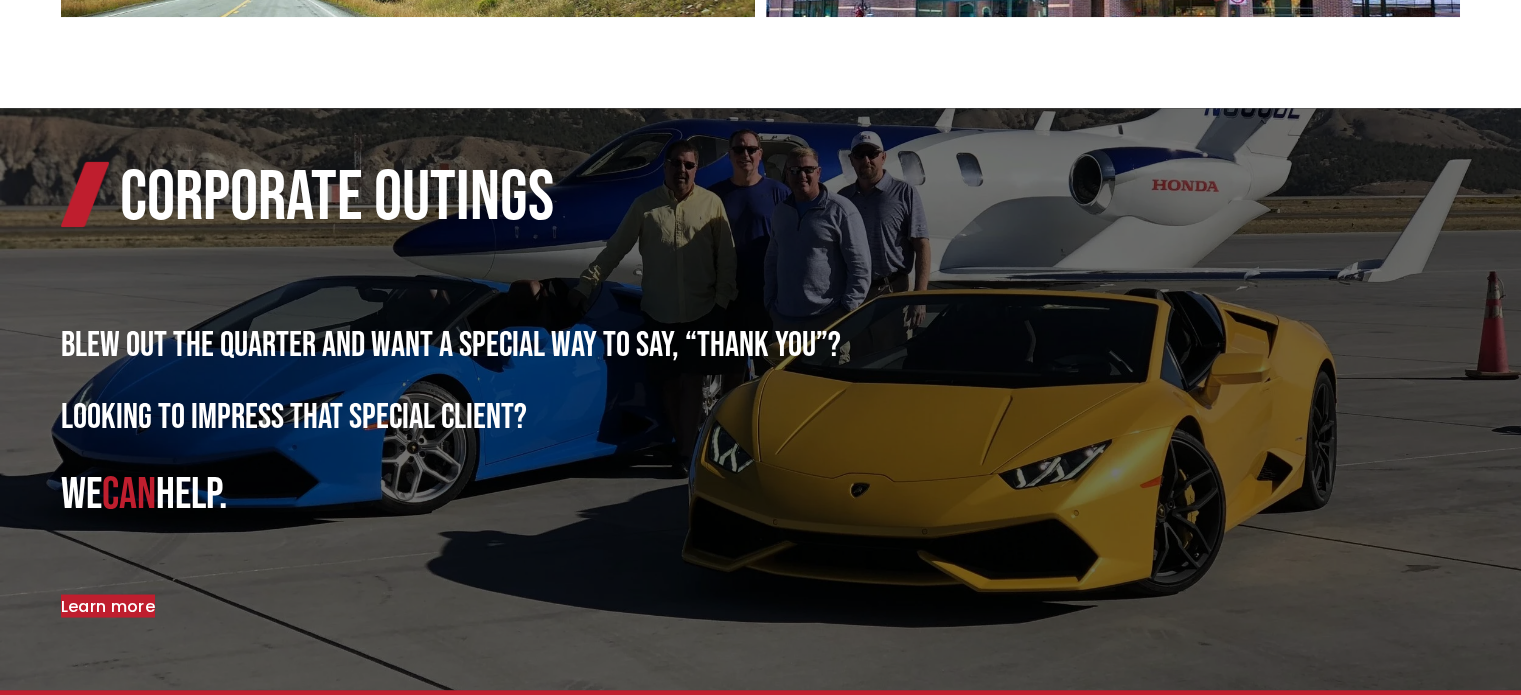 click on "Learn more" at bounding box center (108, 605) 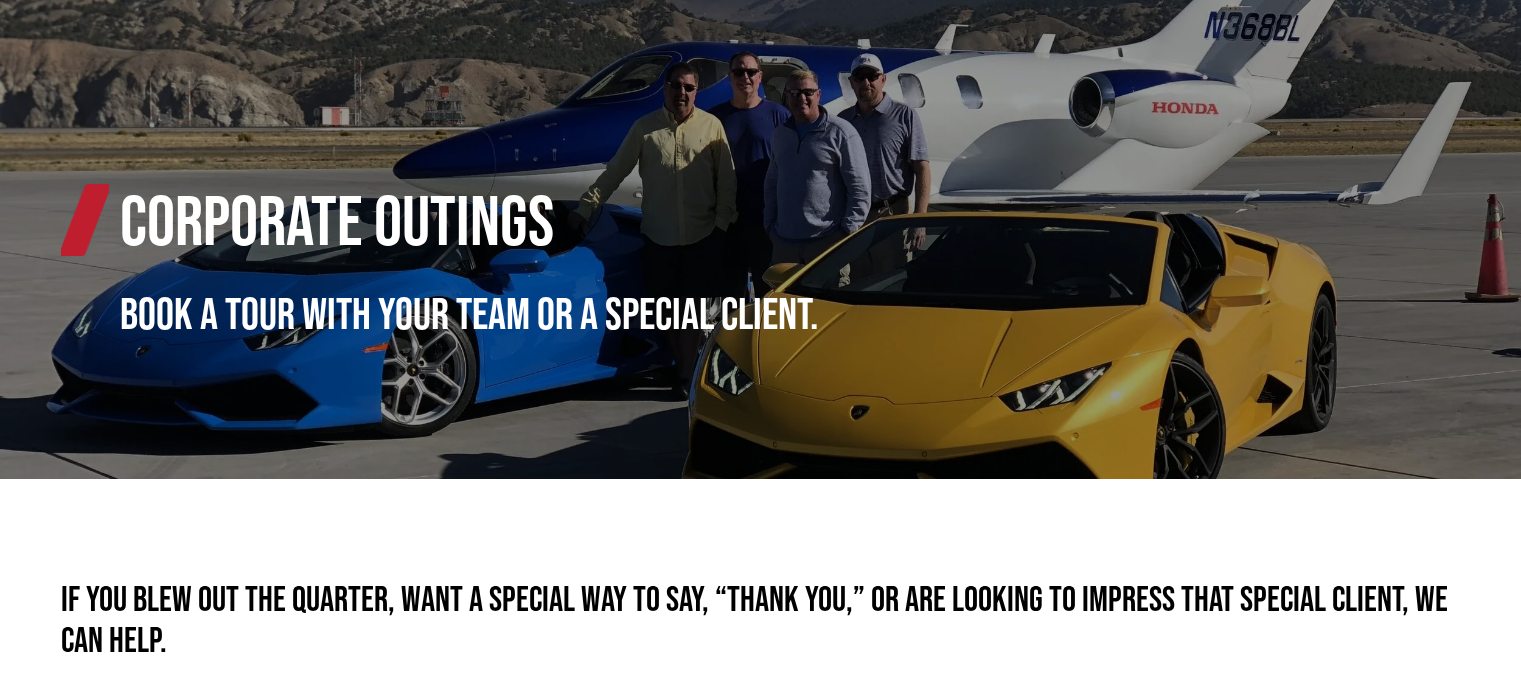 scroll, scrollTop: 524, scrollLeft: 0, axis: vertical 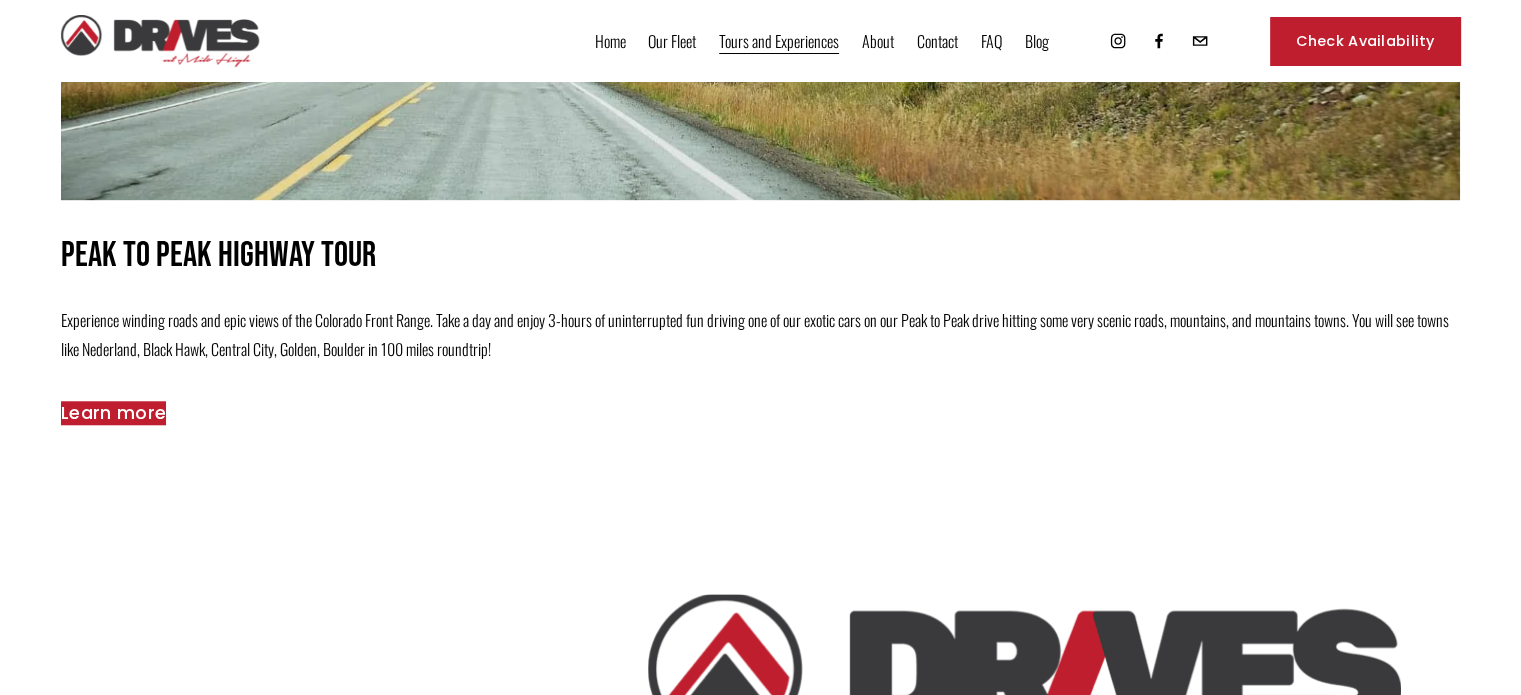 click on "Learn more" at bounding box center [114, 413] 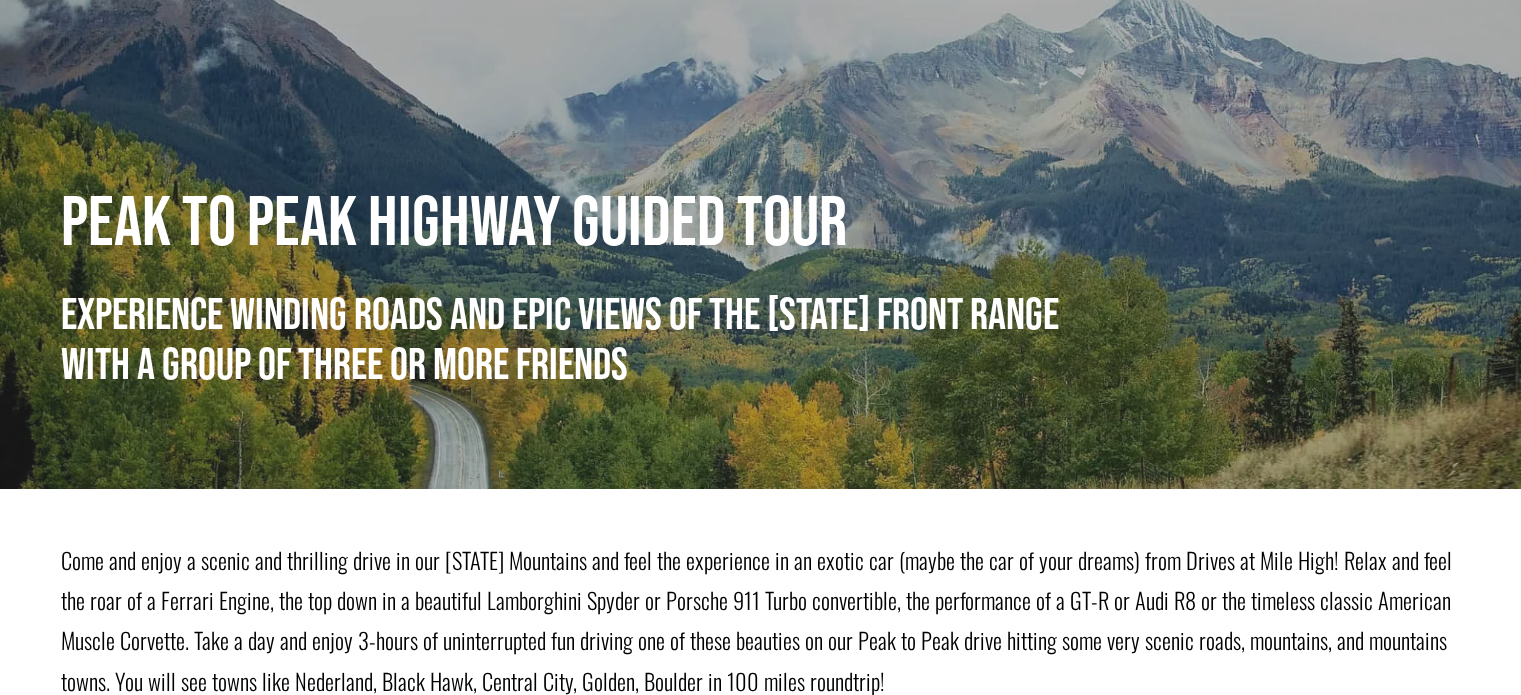scroll, scrollTop: 475, scrollLeft: 0, axis: vertical 